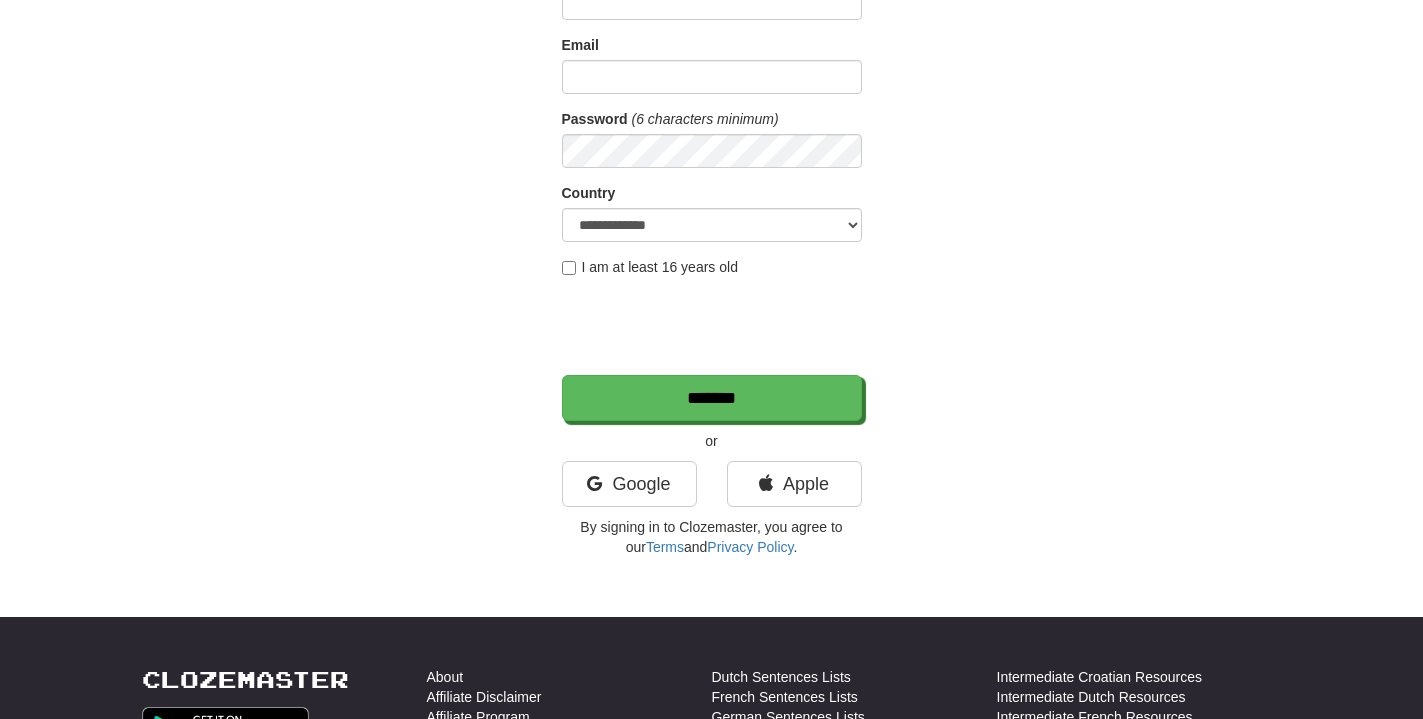 scroll, scrollTop: 204, scrollLeft: 0, axis: vertical 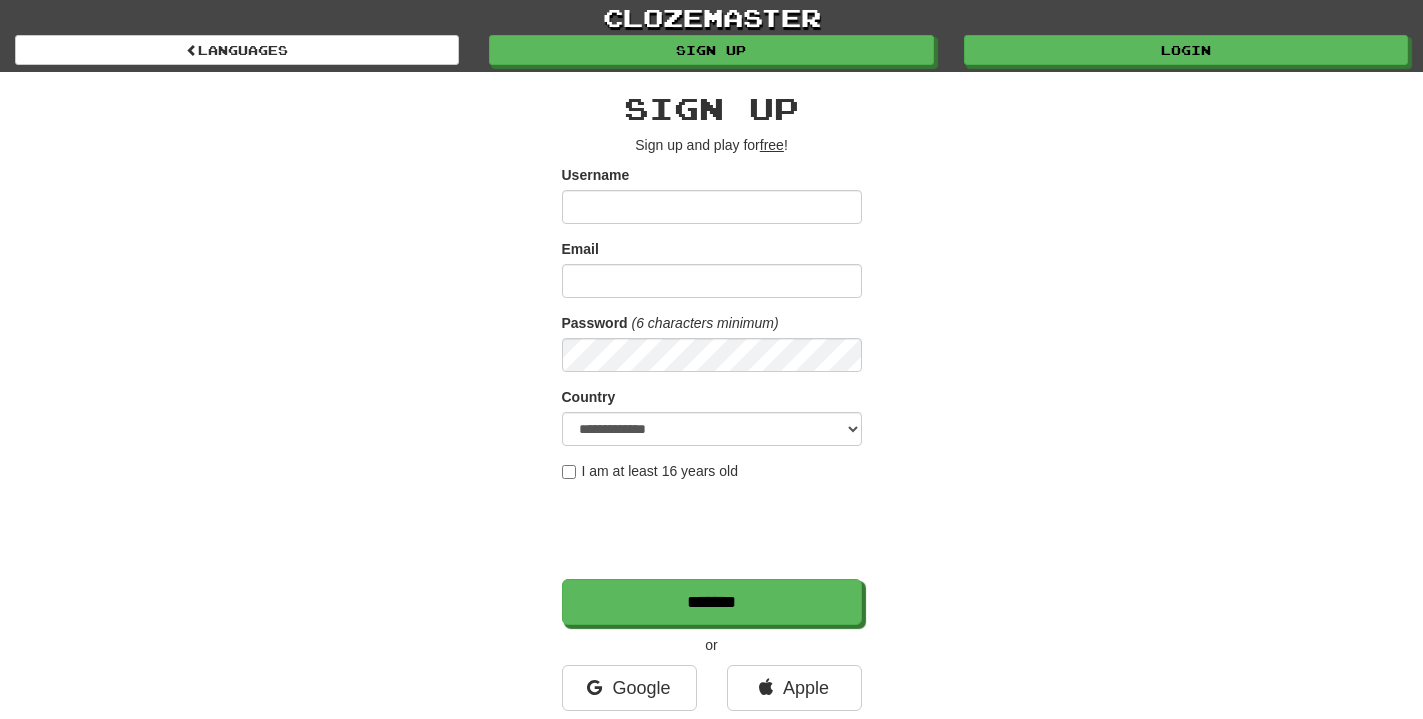 click on "clozemaster
Languages
Sign up
Login
Languages" at bounding box center (711, 36) 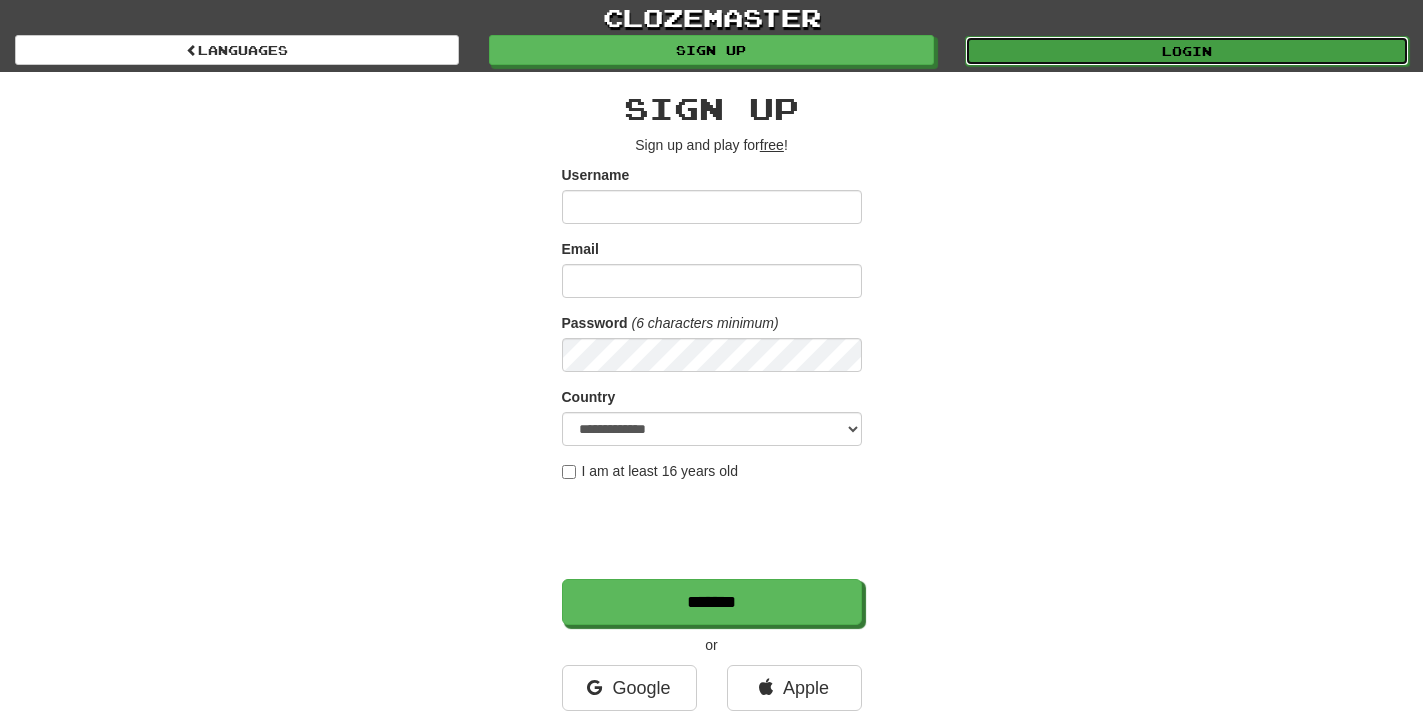 click on "Login" at bounding box center (1187, 51) 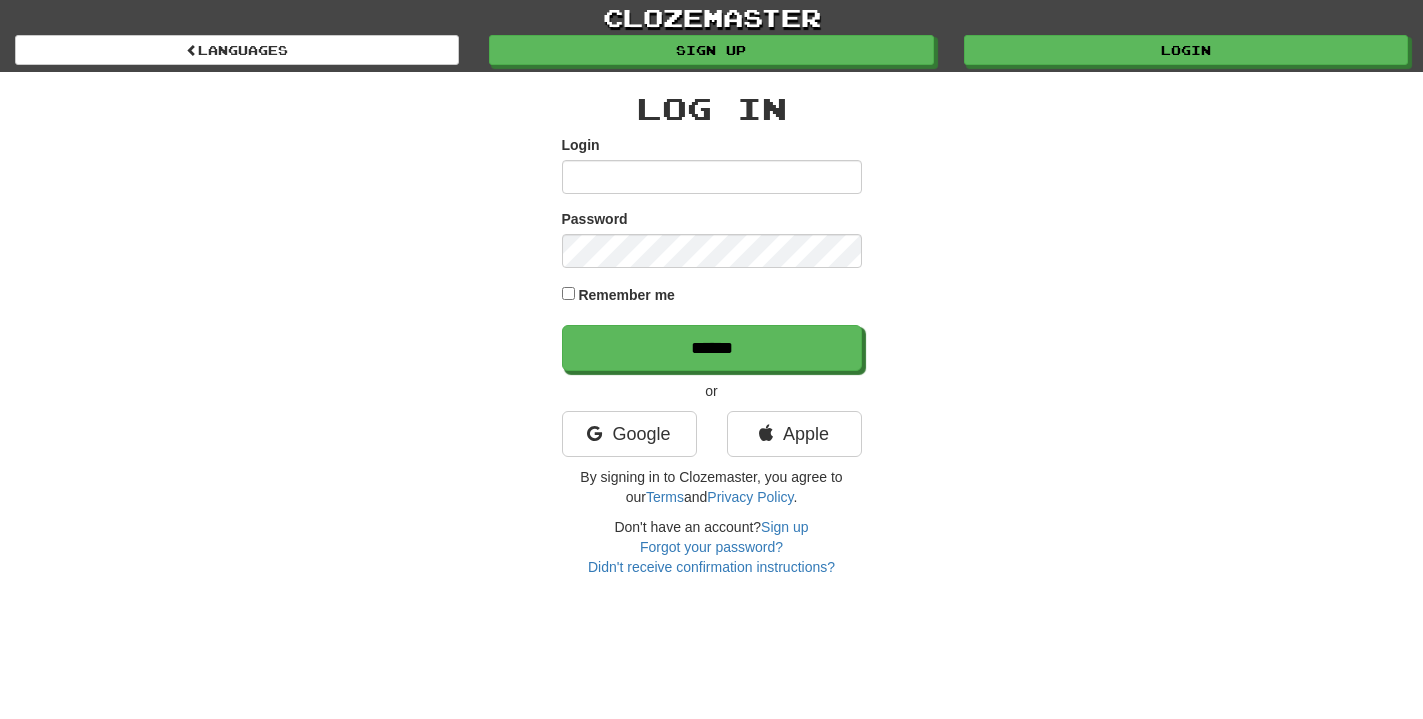 scroll, scrollTop: 0, scrollLeft: 0, axis: both 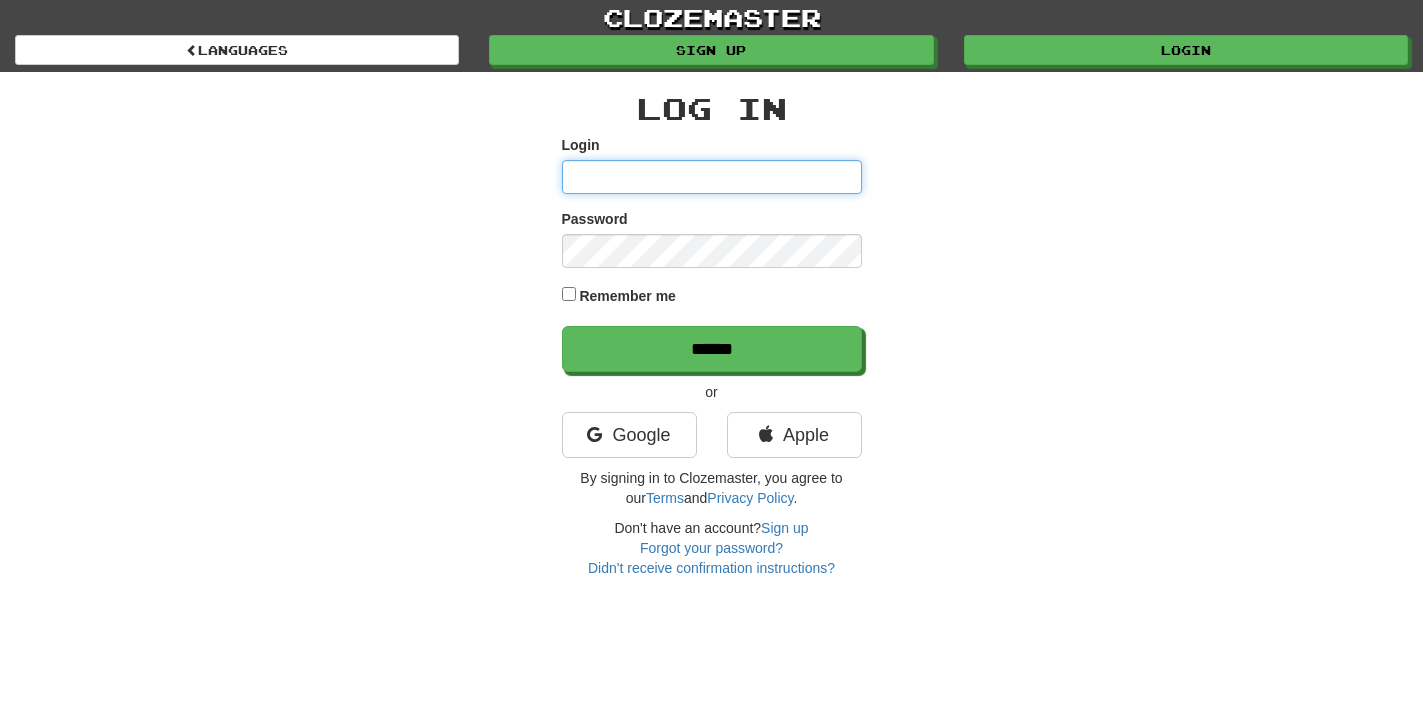 click on "Login" at bounding box center [712, 177] 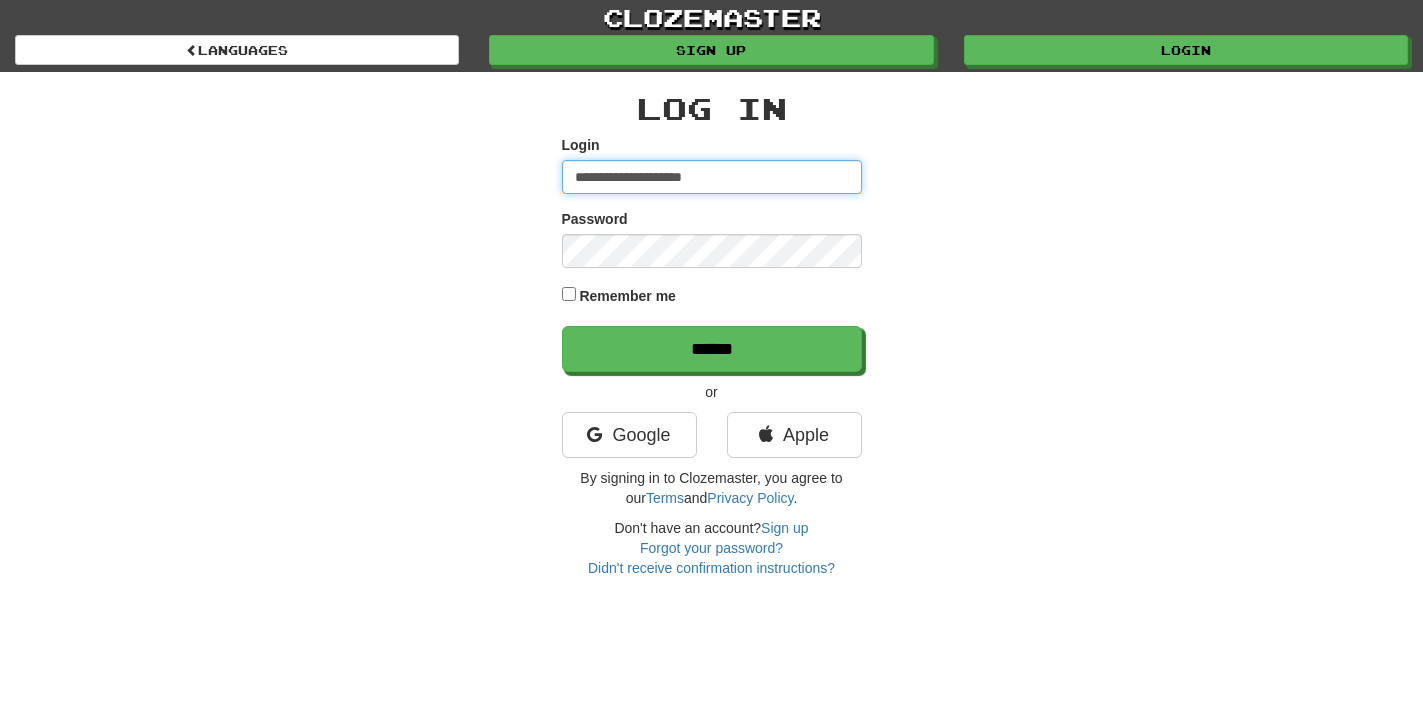 type on "**********" 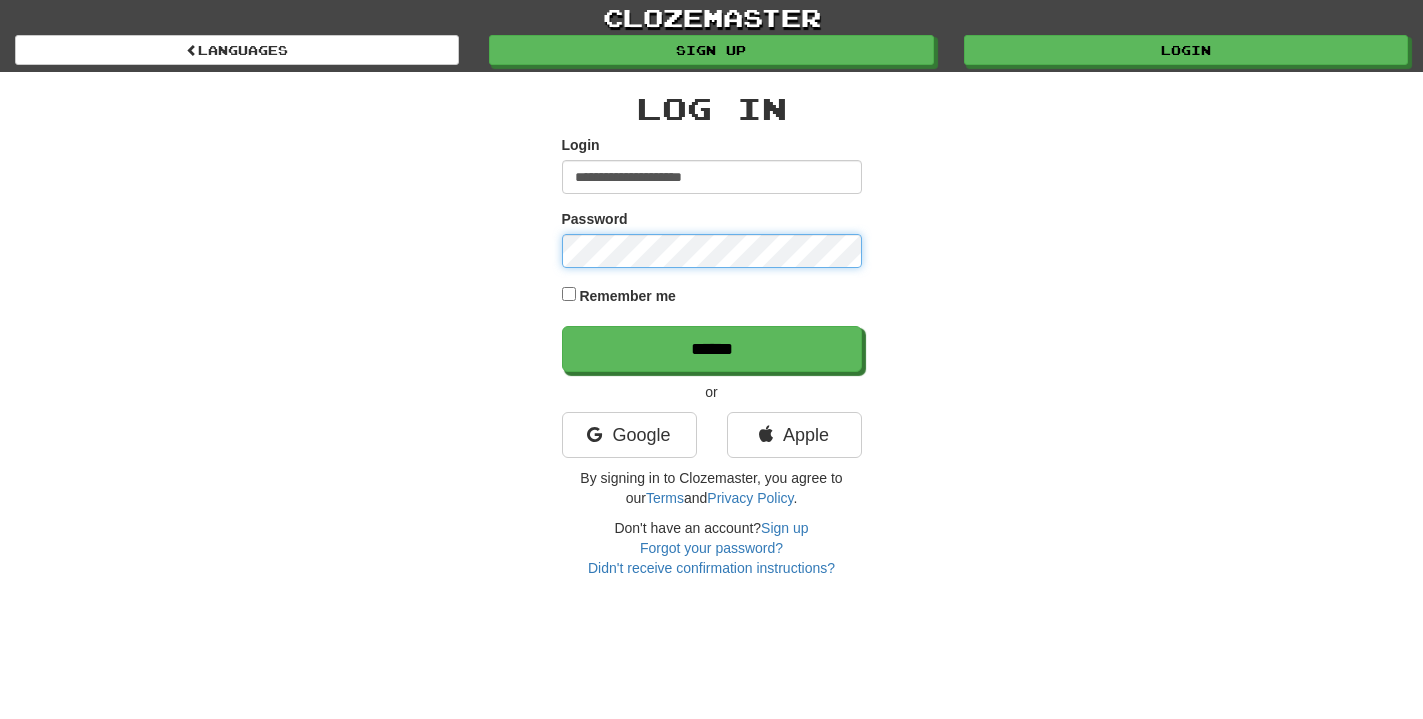 click on "******" at bounding box center [712, 349] 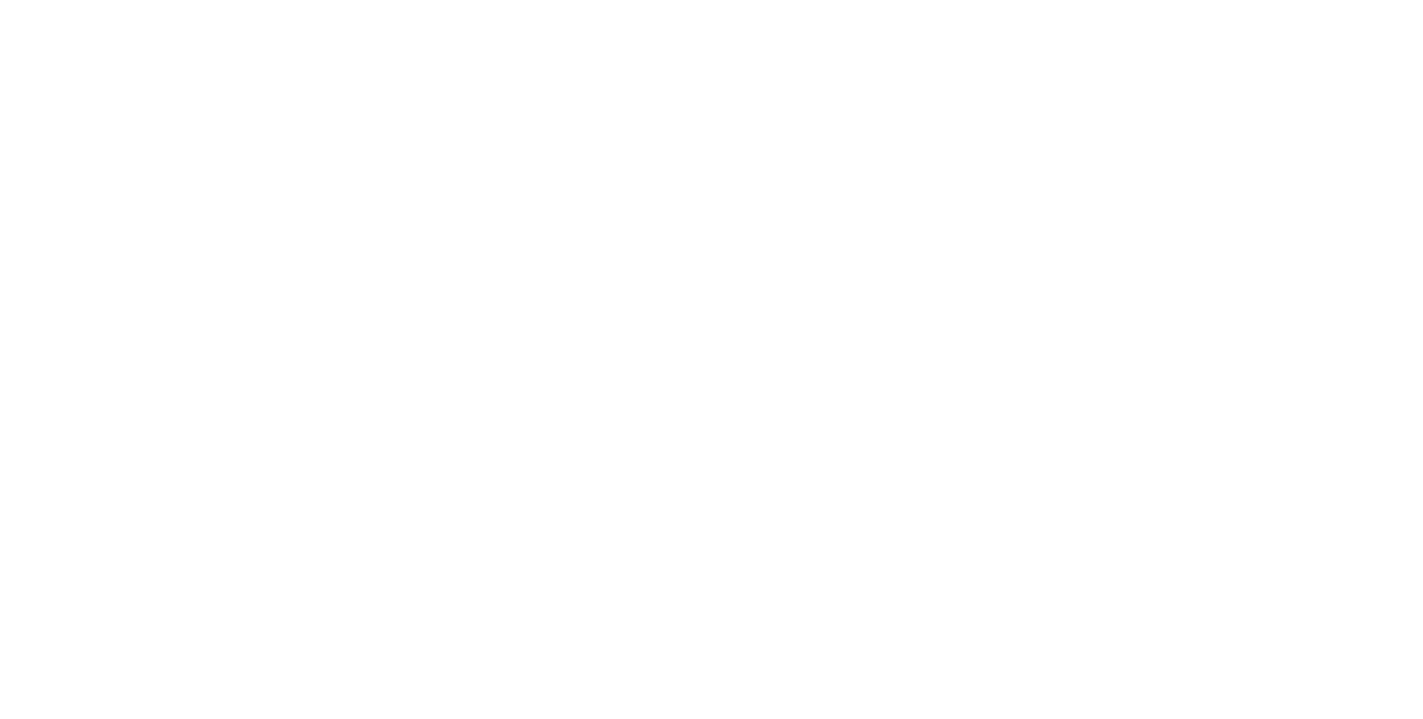 scroll, scrollTop: 0, scrollLeft: 0, axis: both 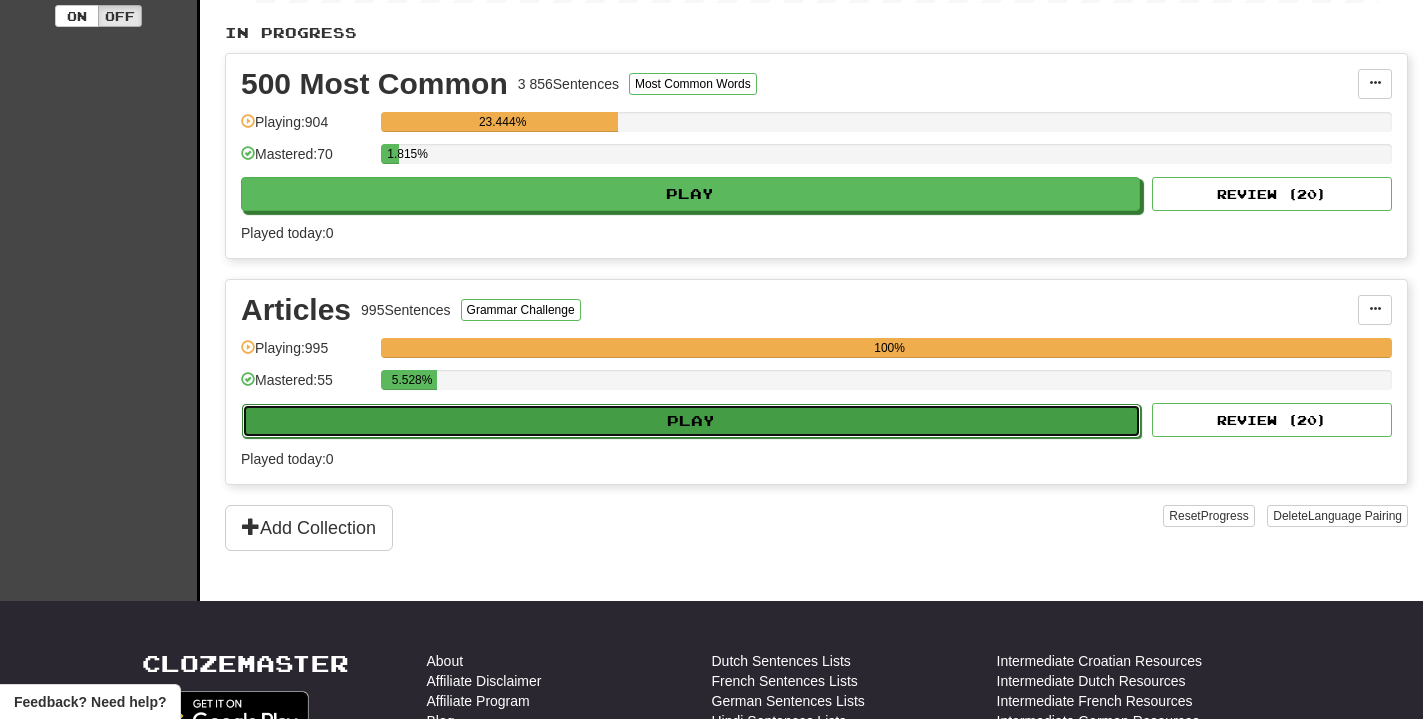 click on "Play" at bounding box center [691, 421] 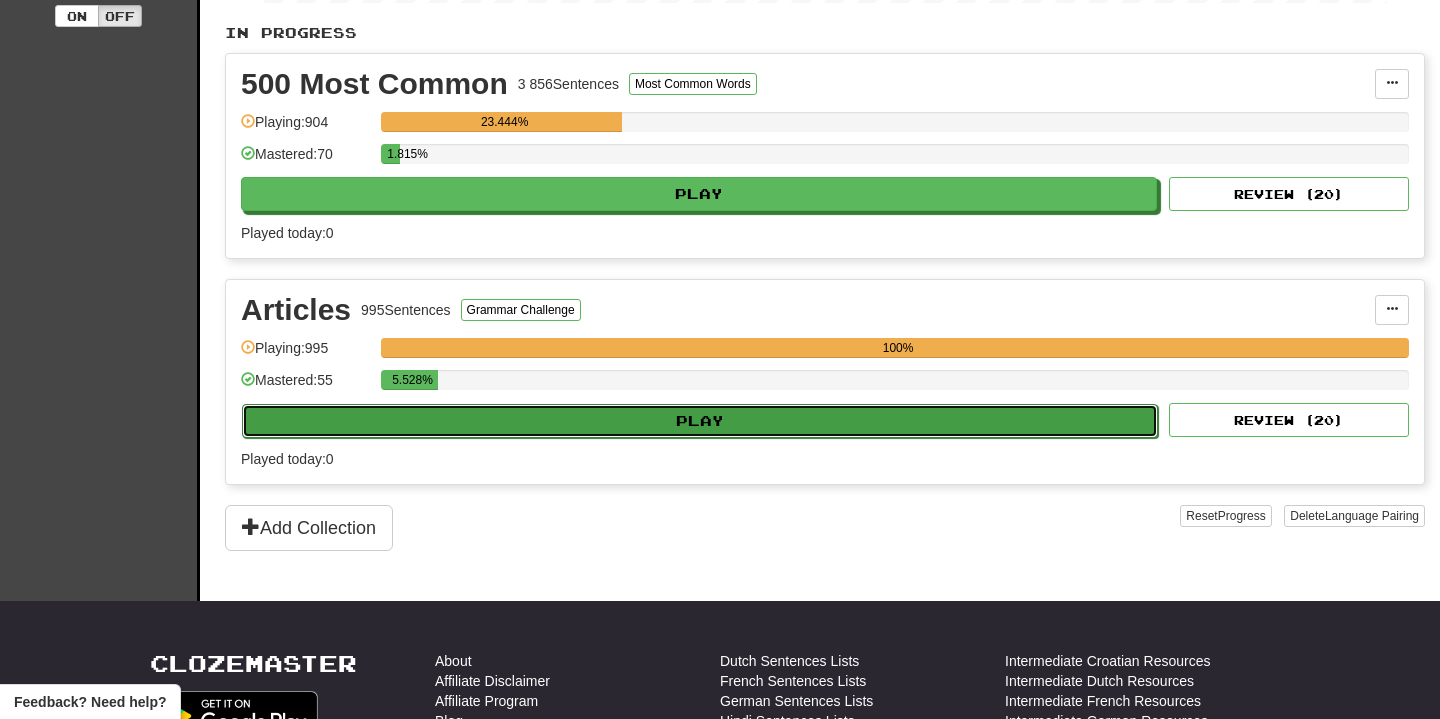 select on "**" 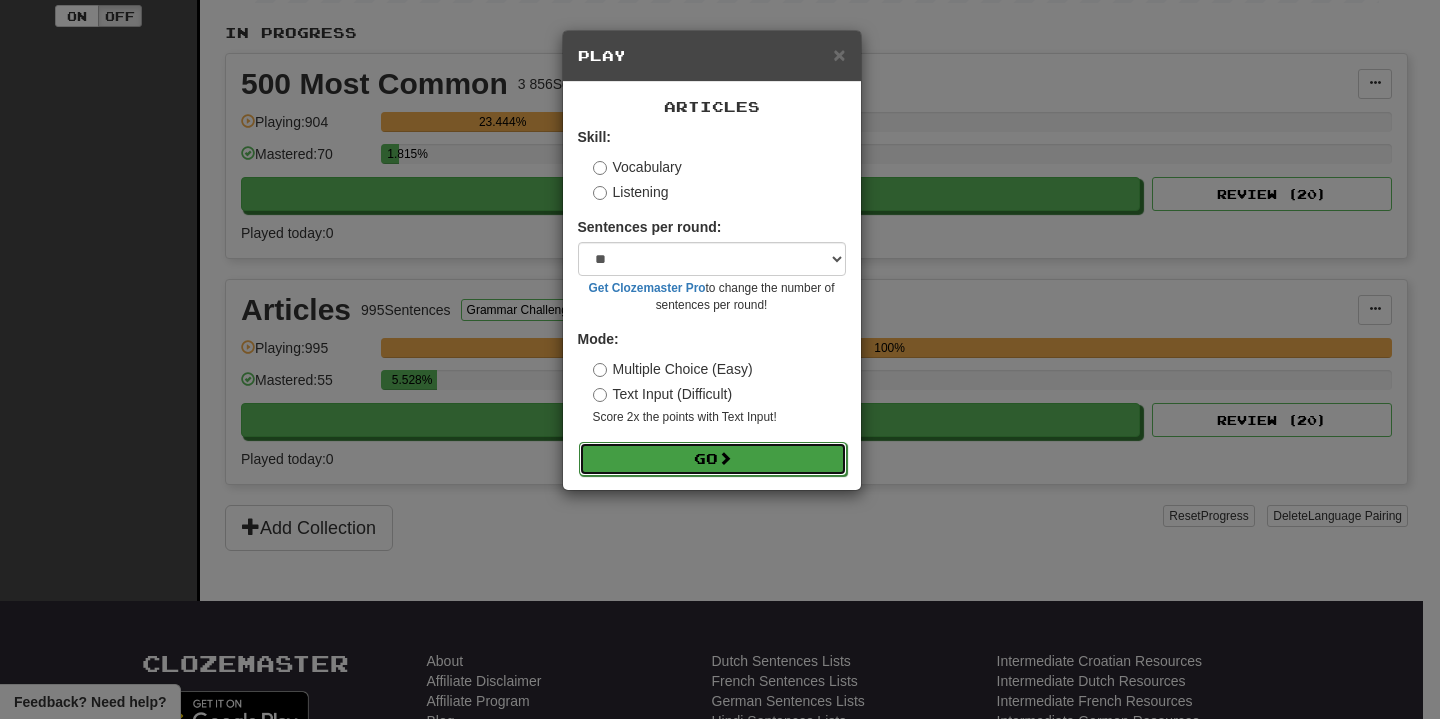 click on "Go" at bounding box center (713, 459) 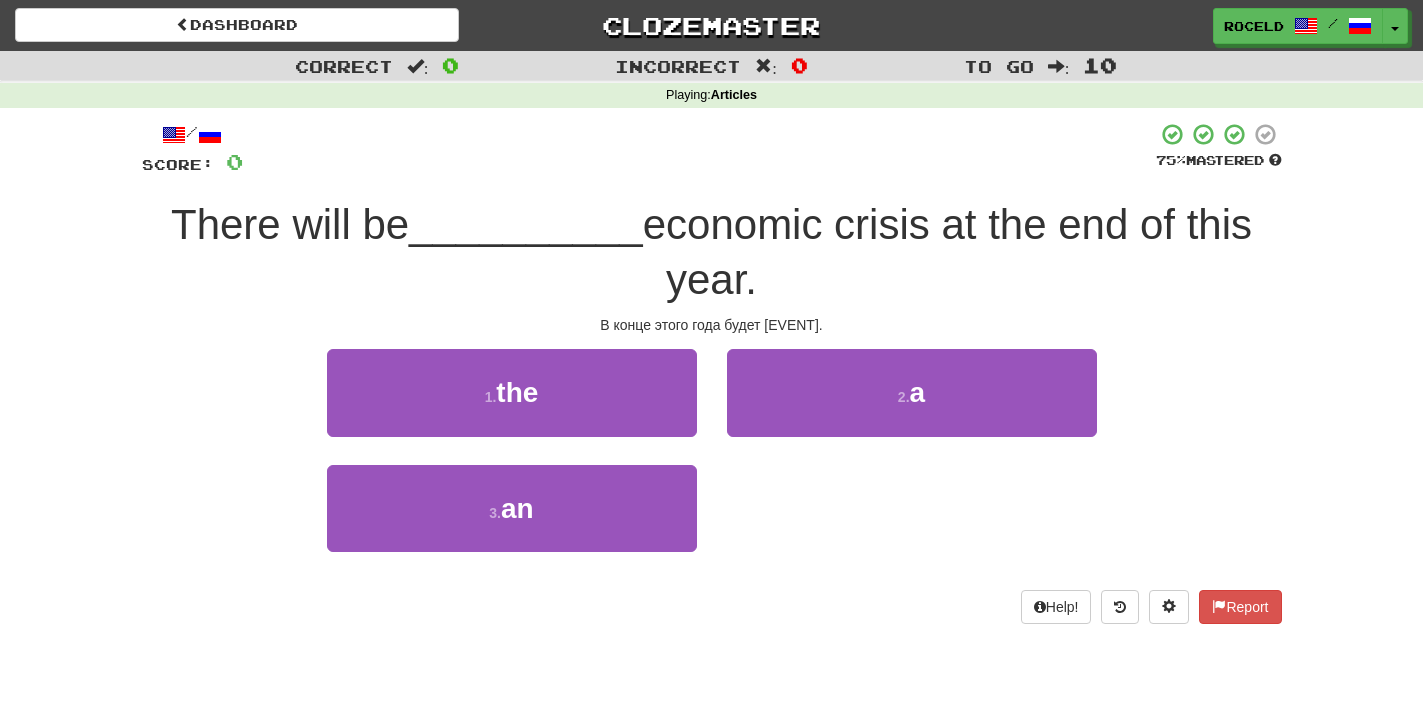 scroll, scrollTop: 0, scrollLeft: 0, axis: both 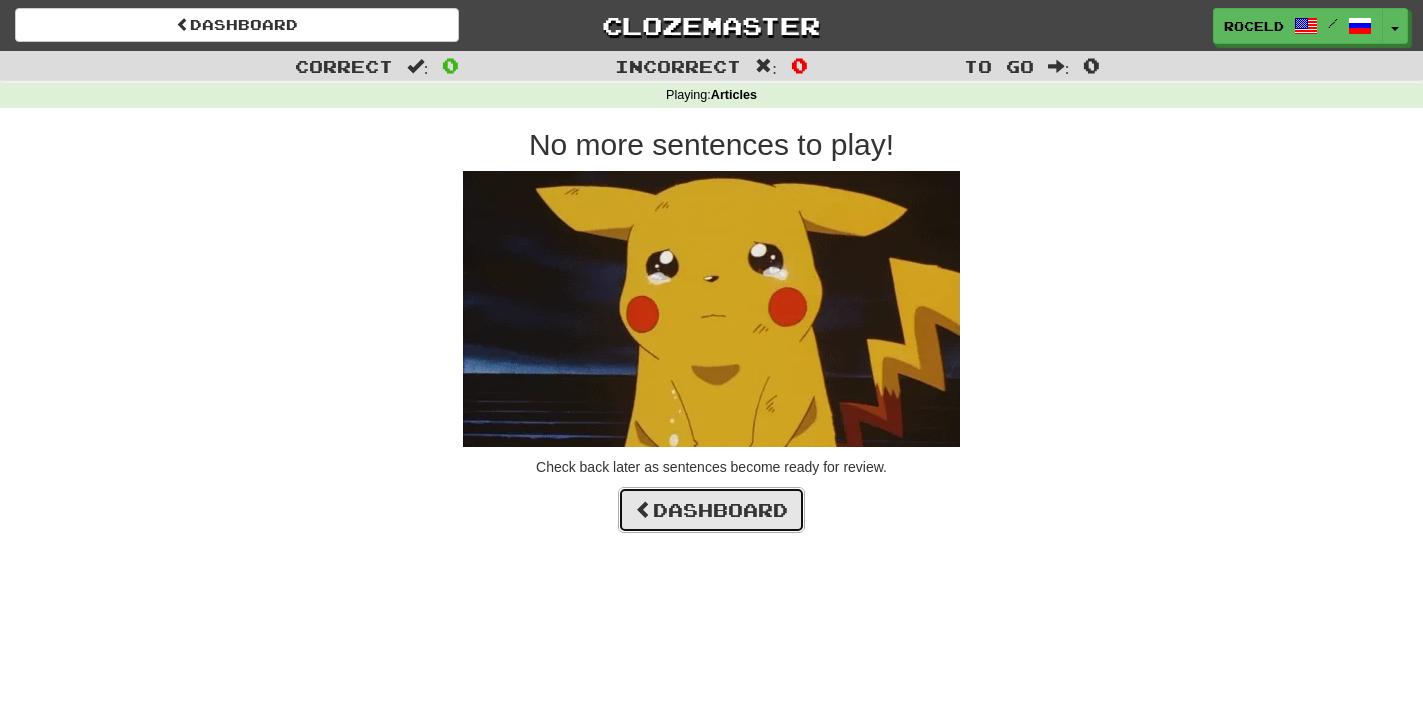 click on "Dashboard" at bounding box center (711, 510) 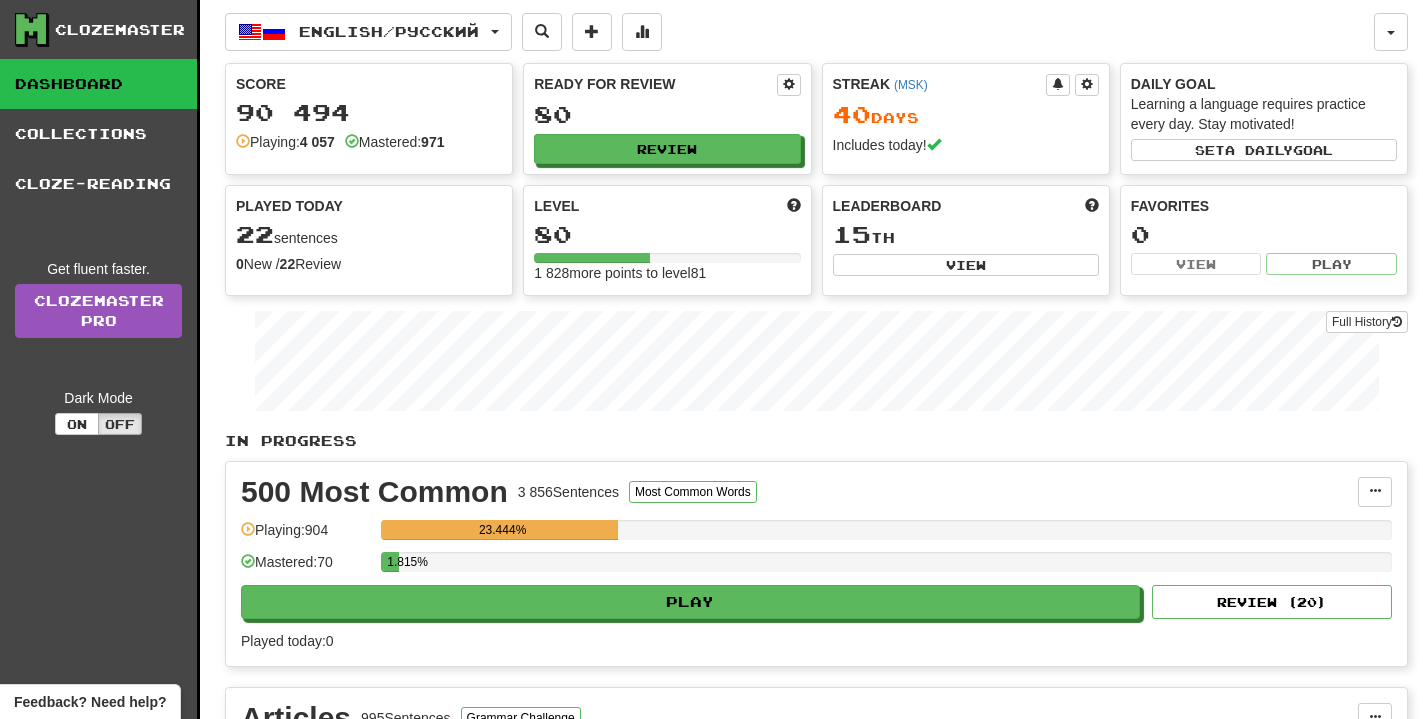 scroll, scrollTop: 0, scrollLeft: 0, axis: both 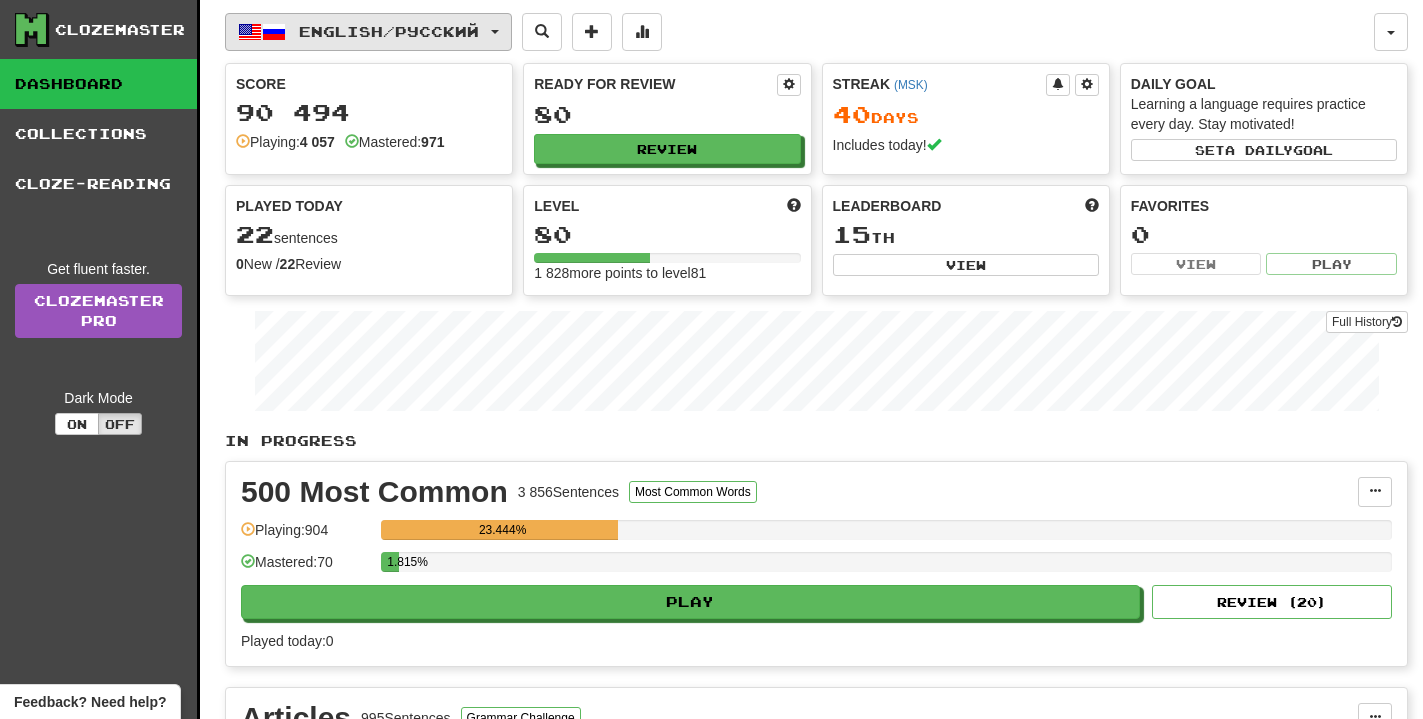 click on "English  /  Русский" at bounding box center (389, 31) 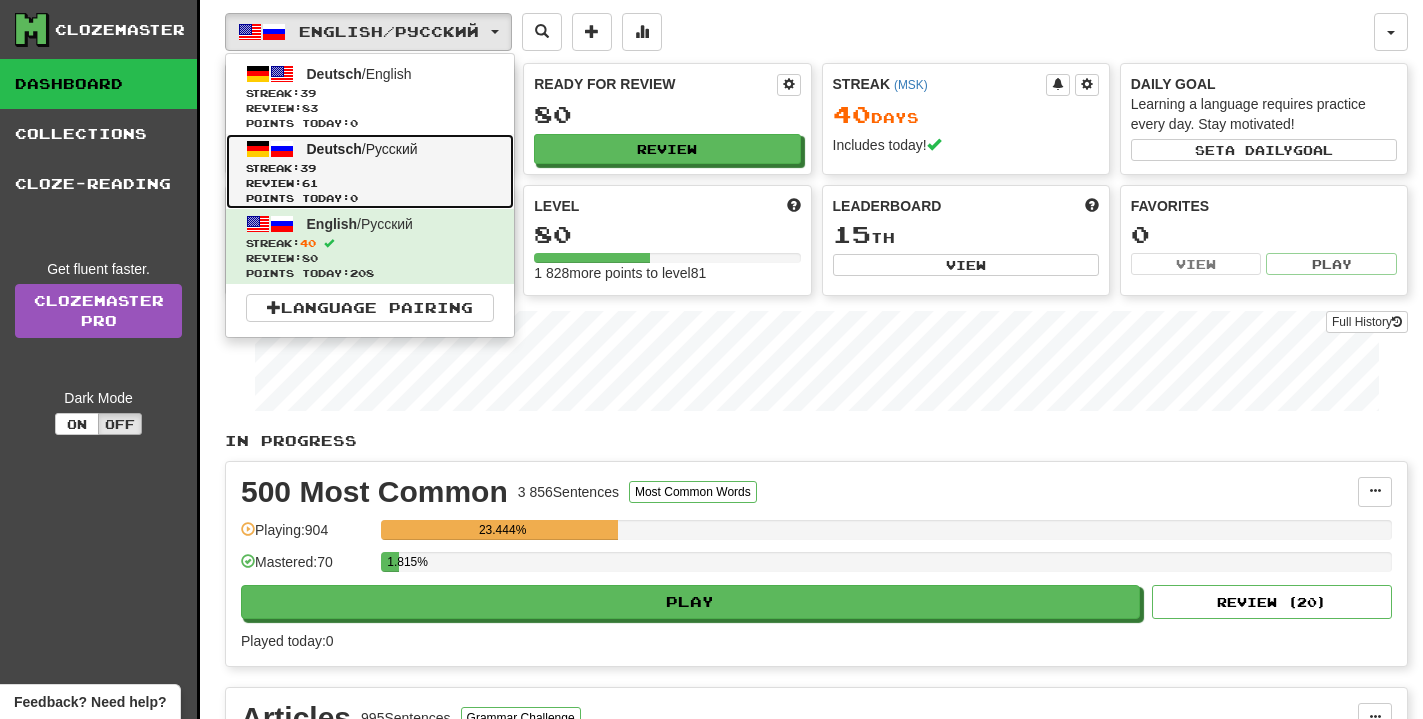 click on "Review:  61" at bounding box center [370, 183] 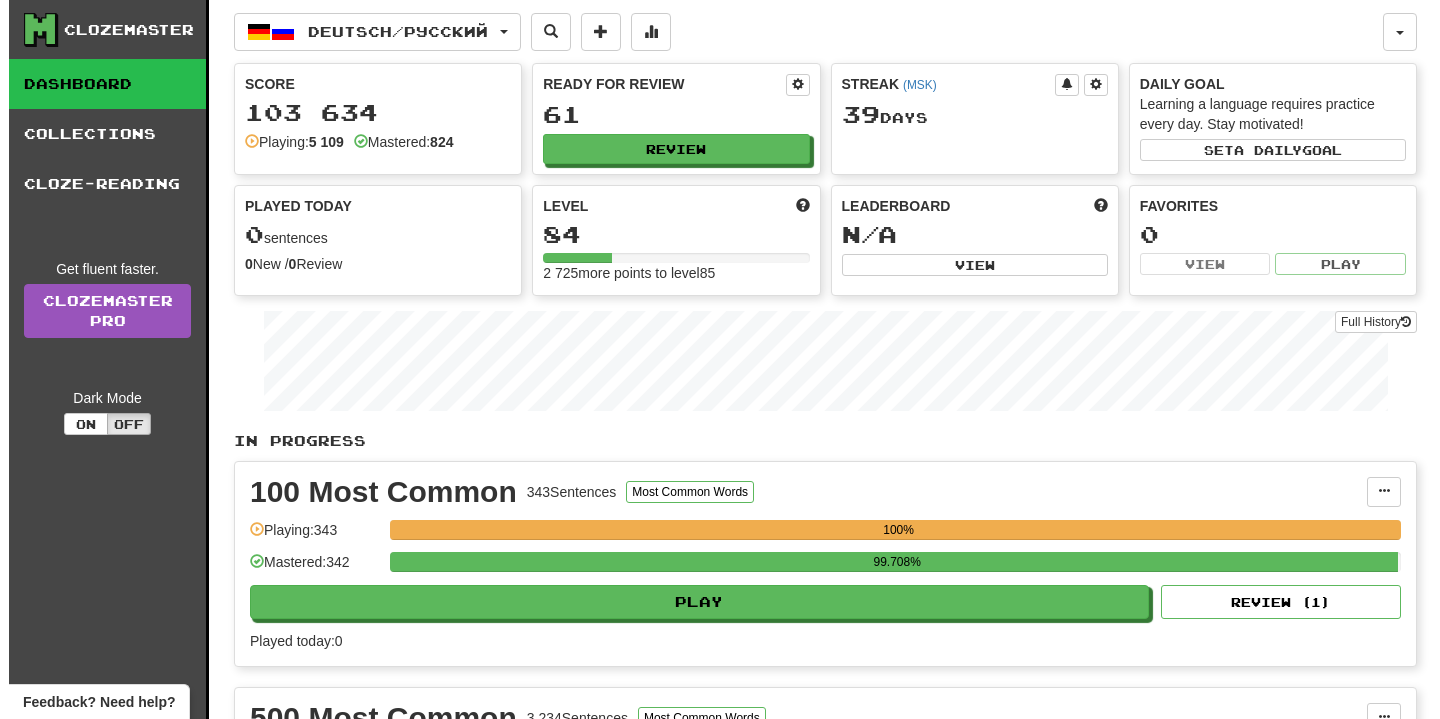 scroll, scrollTop: 408, scrollLeft: 0, axis: vertical 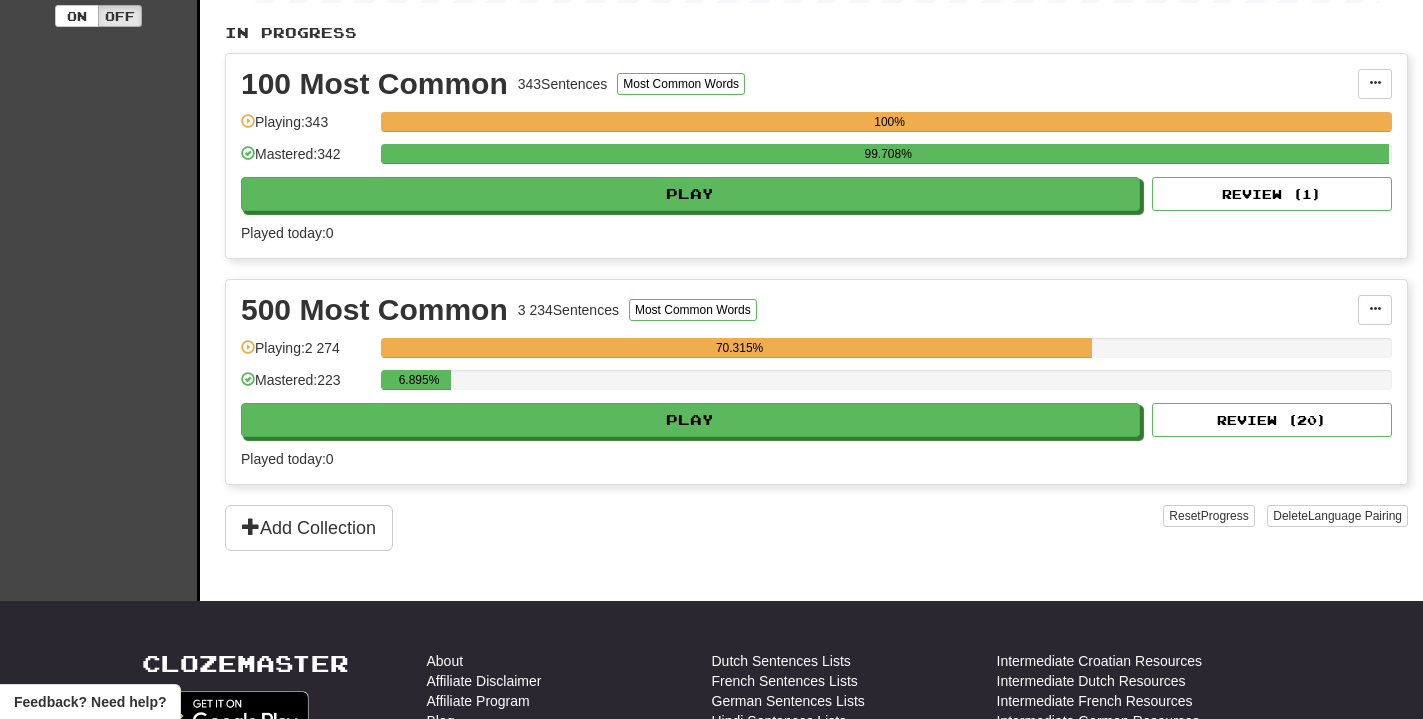 click on "6.895%" at bounding box center [886, 386] 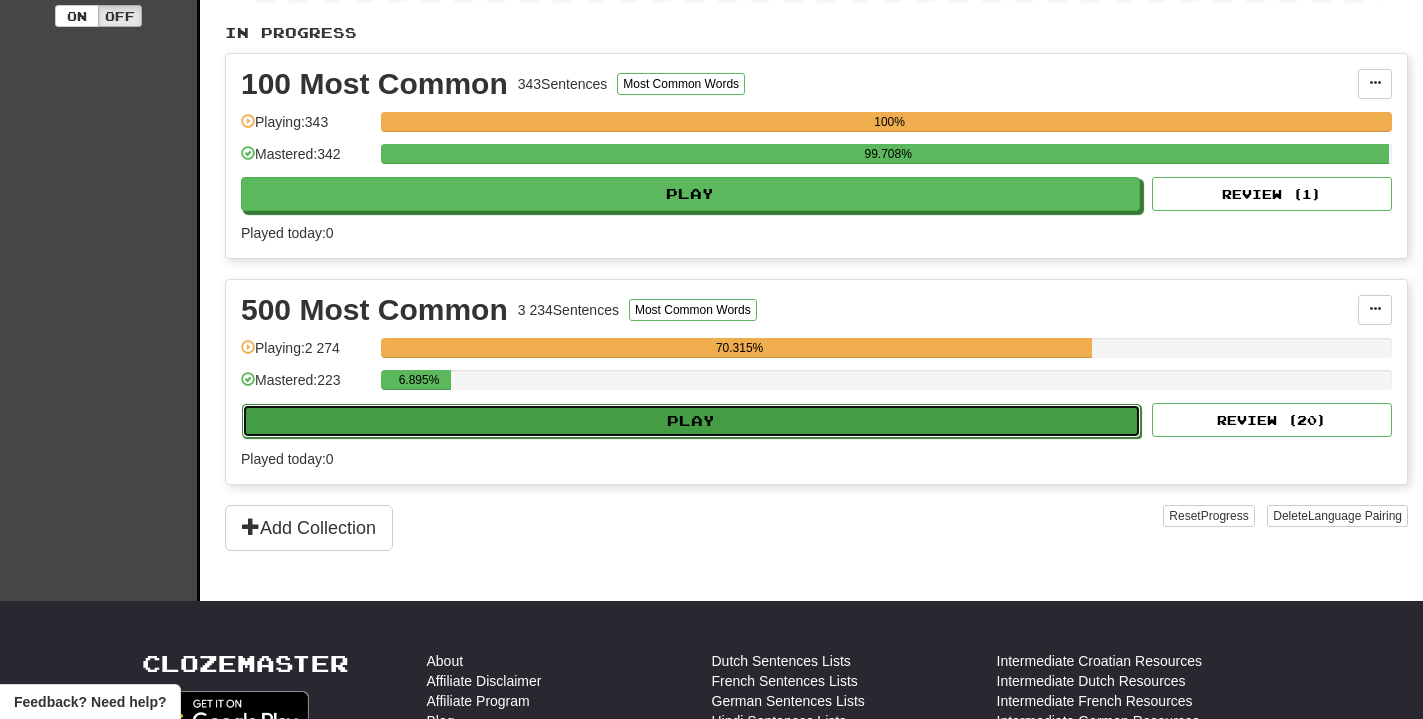 click on "Play" at bounding box center [691, 421] 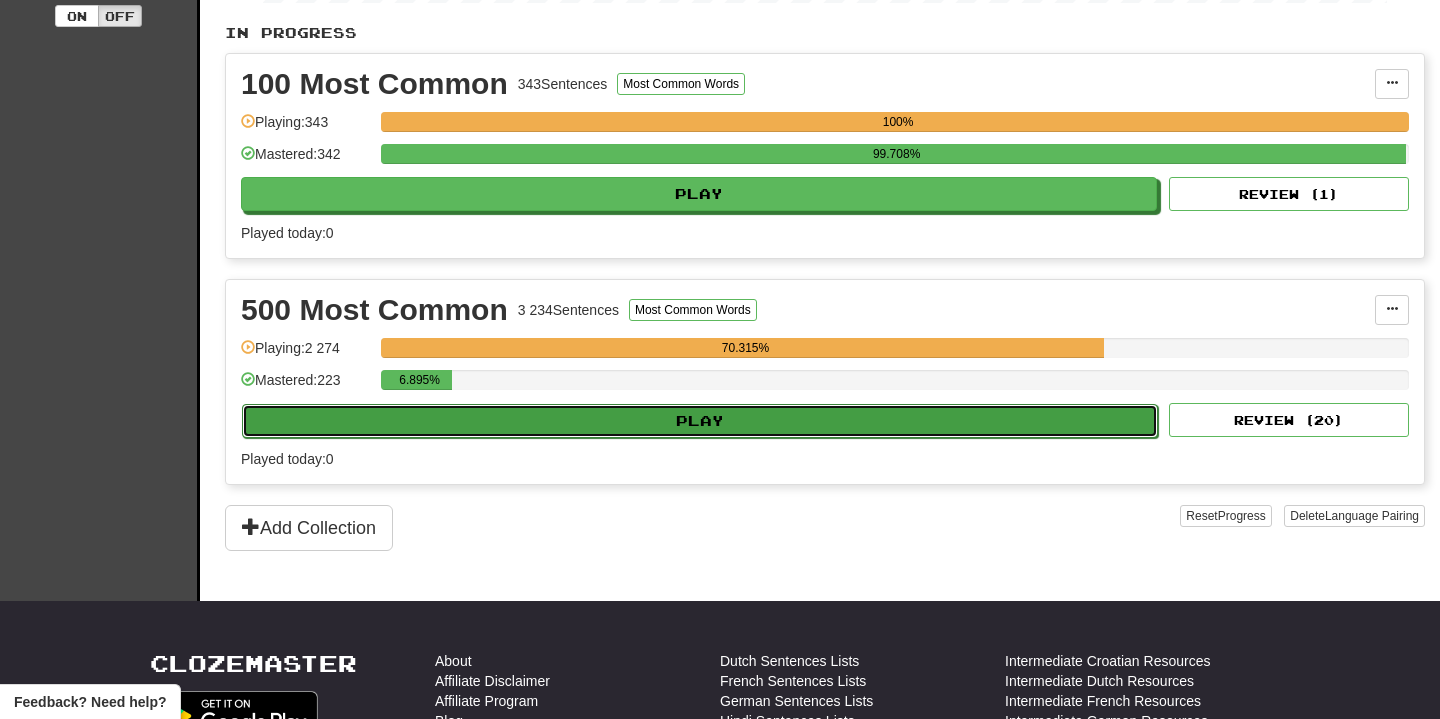 select on "**" 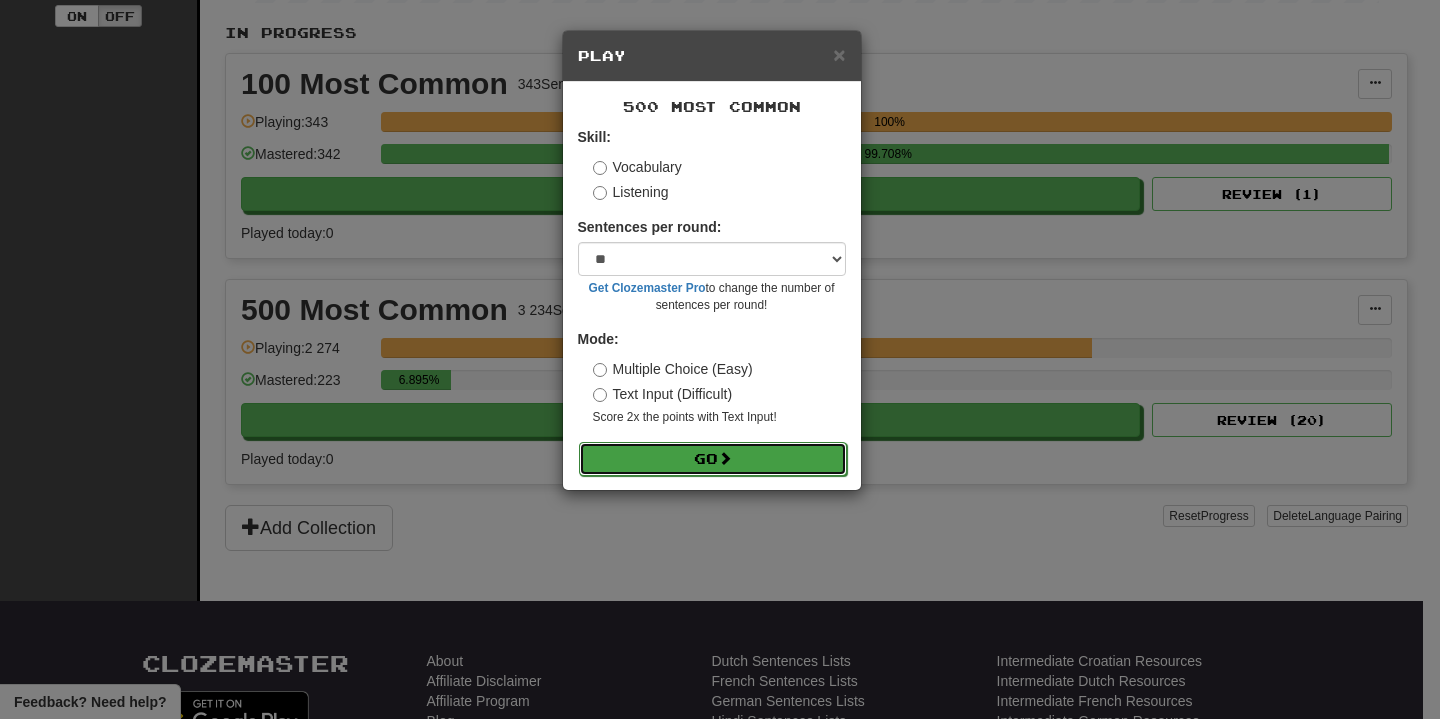 click on "Go" at bounding box center [713, 459] 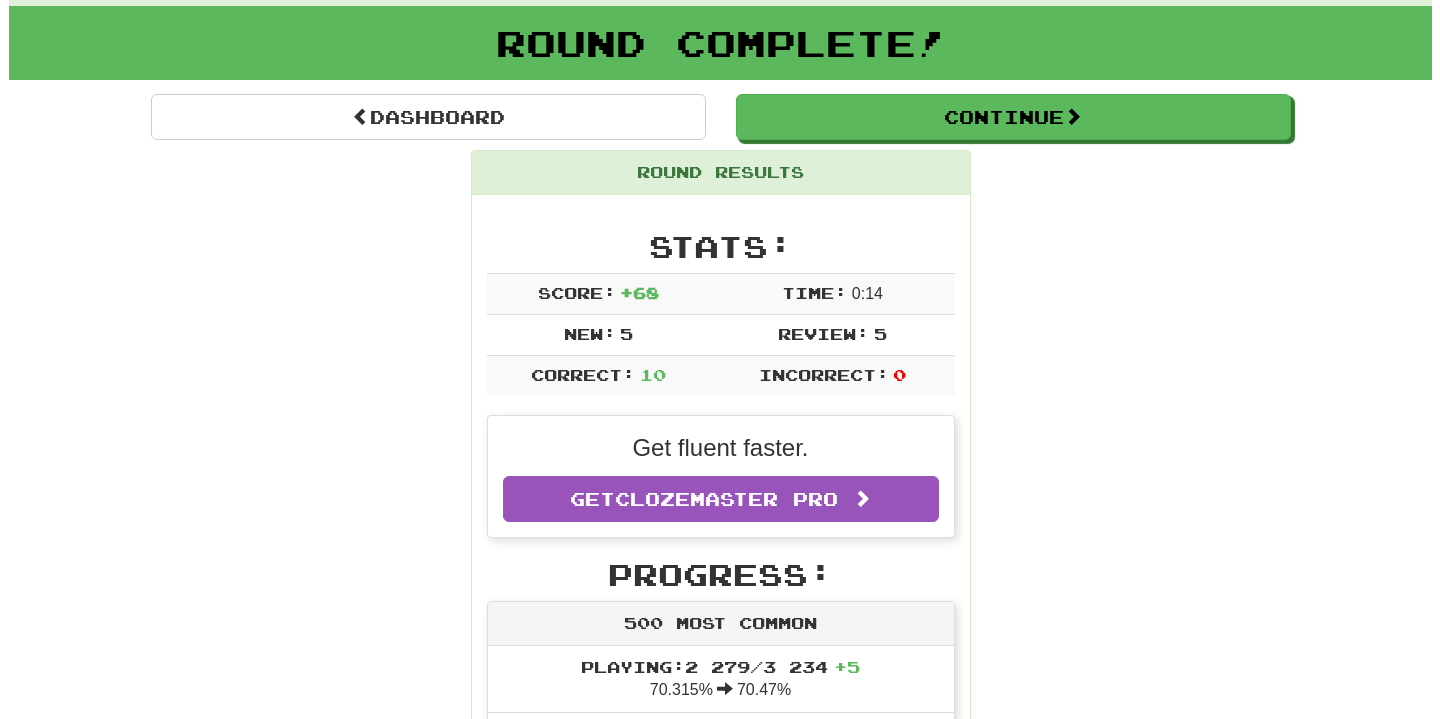 scroll, scrollTop: 142, scrollLeft: 0, axis: vertical 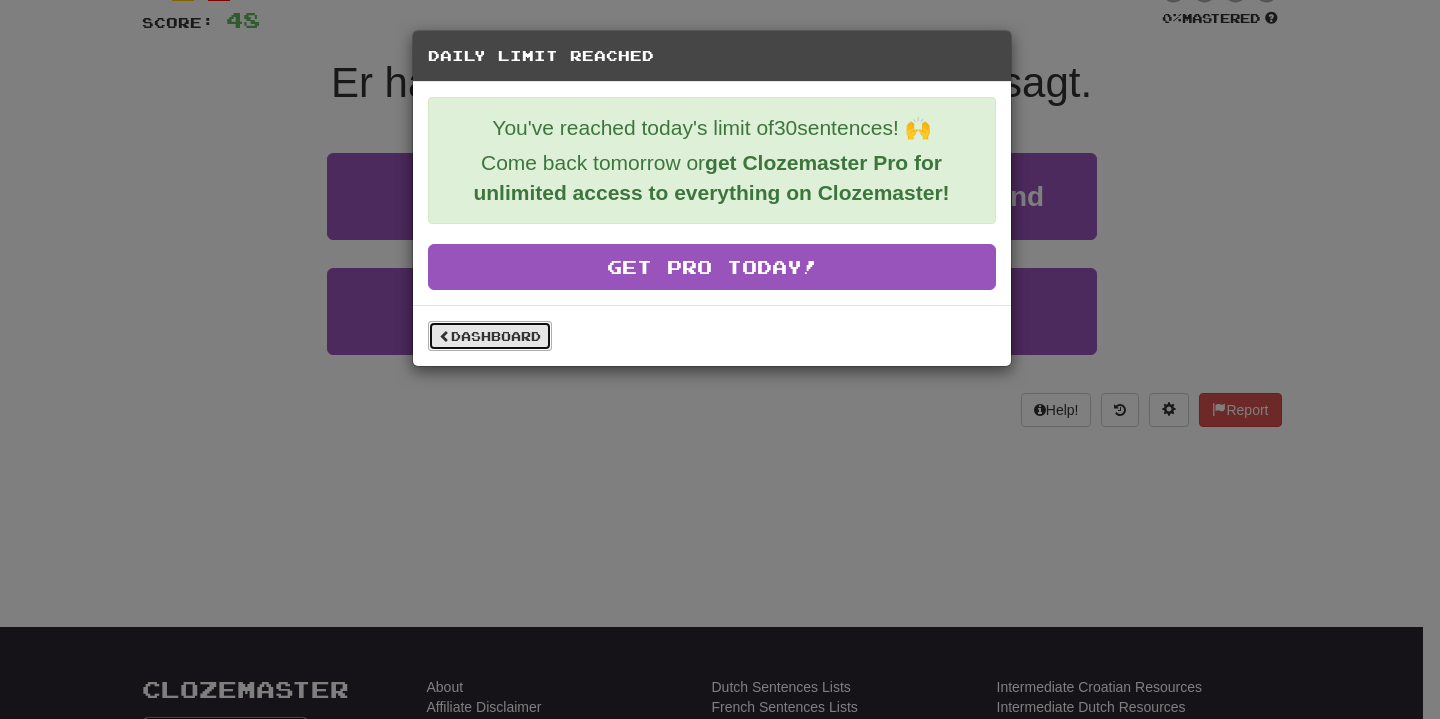 click on "Dashboard" at bounding box center [490, 336] 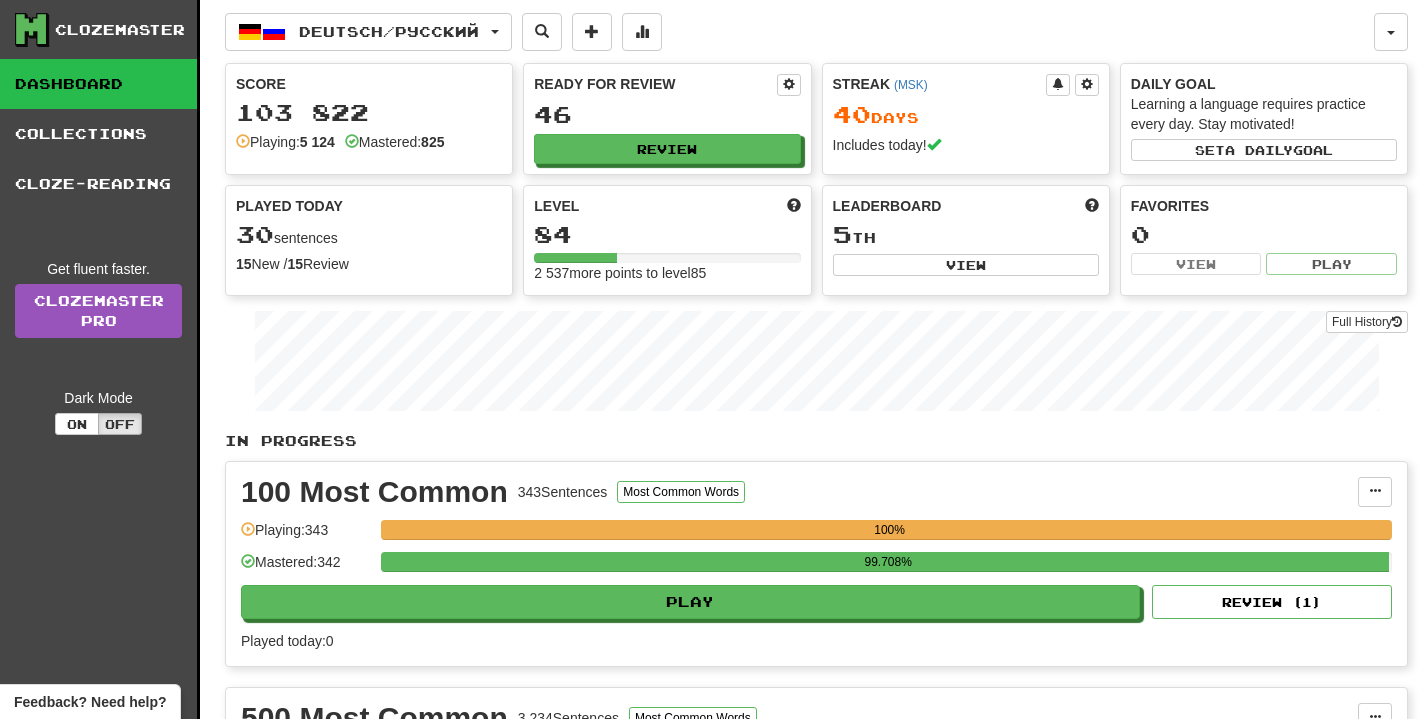 scroll, scrollTop: 0, scrollLeft: 0, axis: both 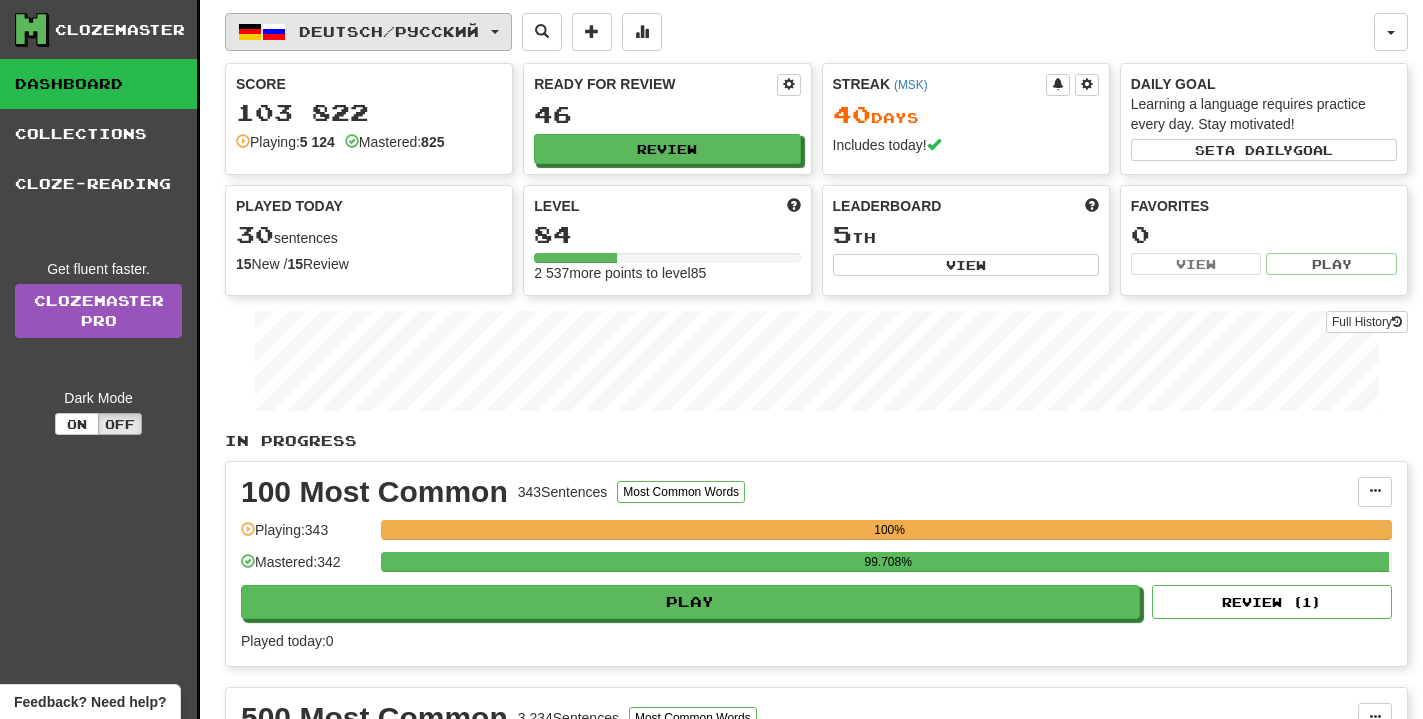 click on "Deutsch  /  Русский" at bounding box center (389, 31) 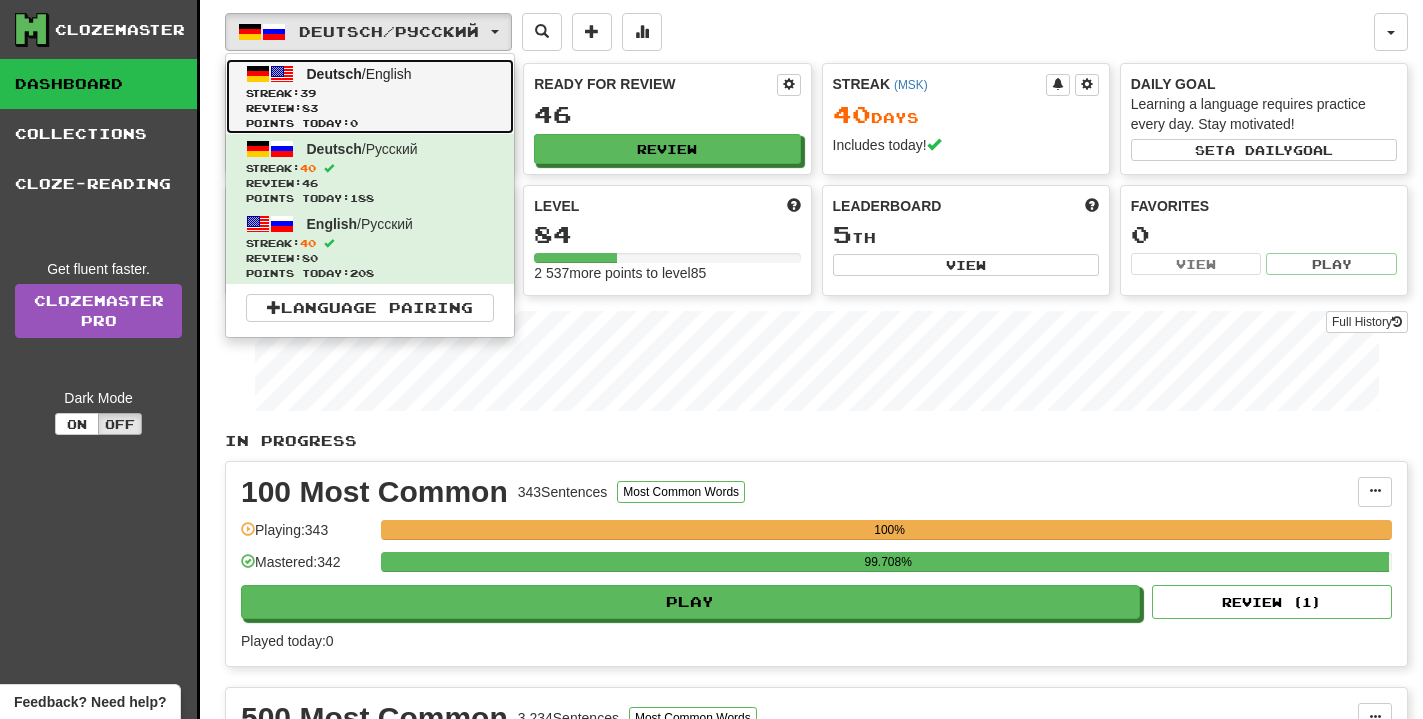 click on "Review:  83" at bounding box center [370, 108] 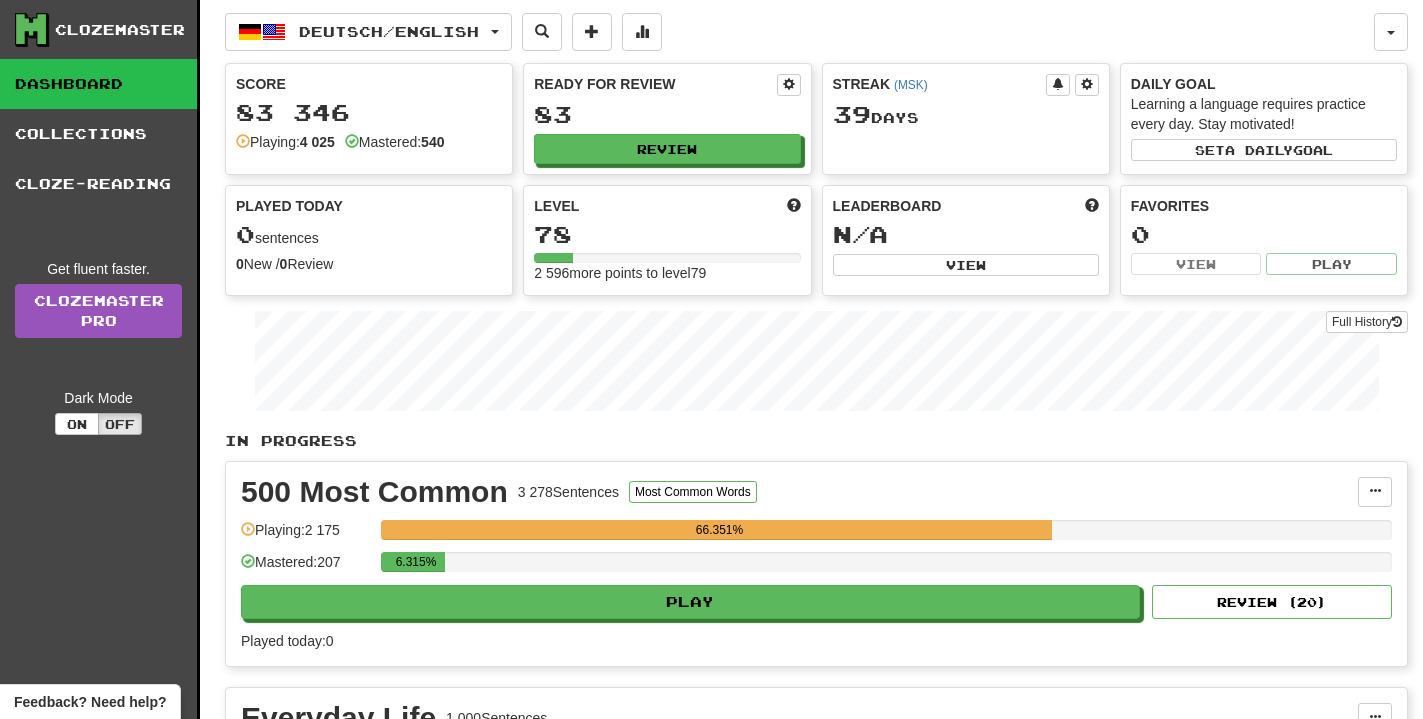 scroll, scrollTop: 0, scrollLeft: 0, axis: both 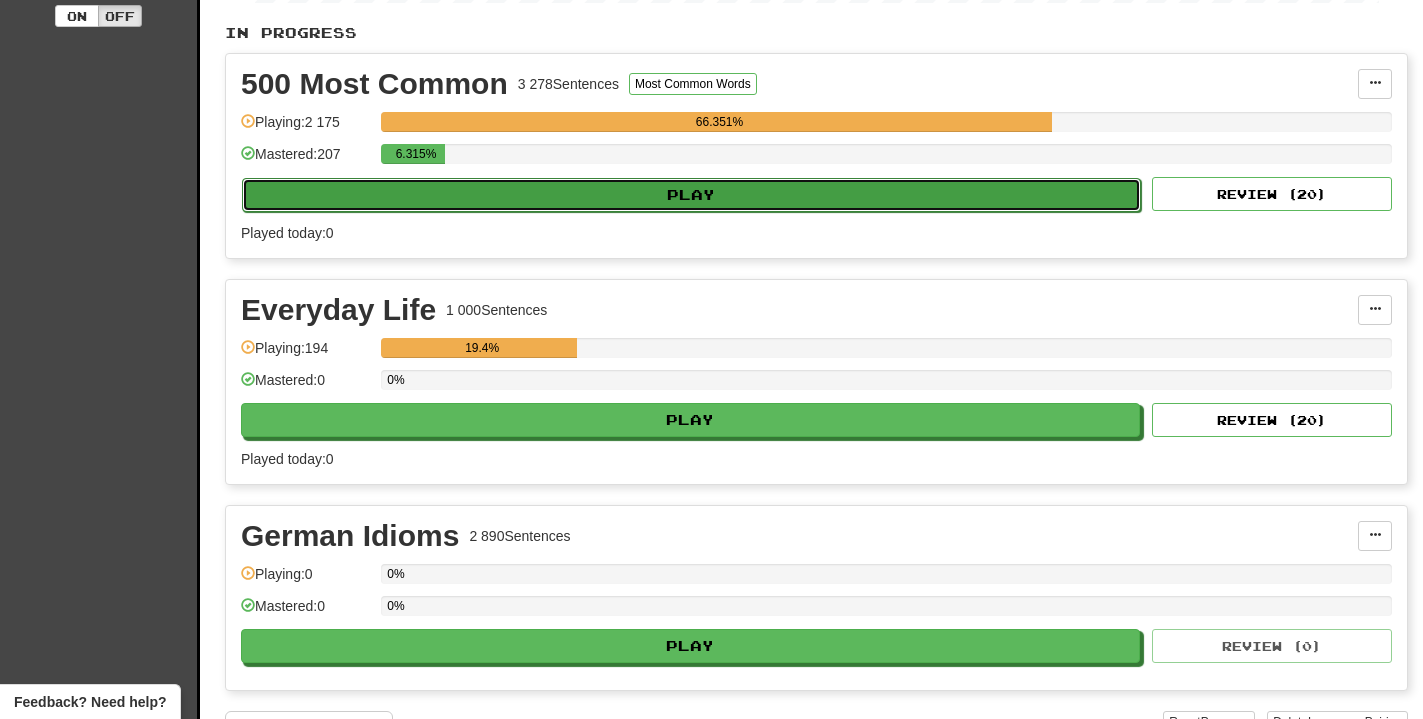 click on "Play" at bounding box center (691, 195) 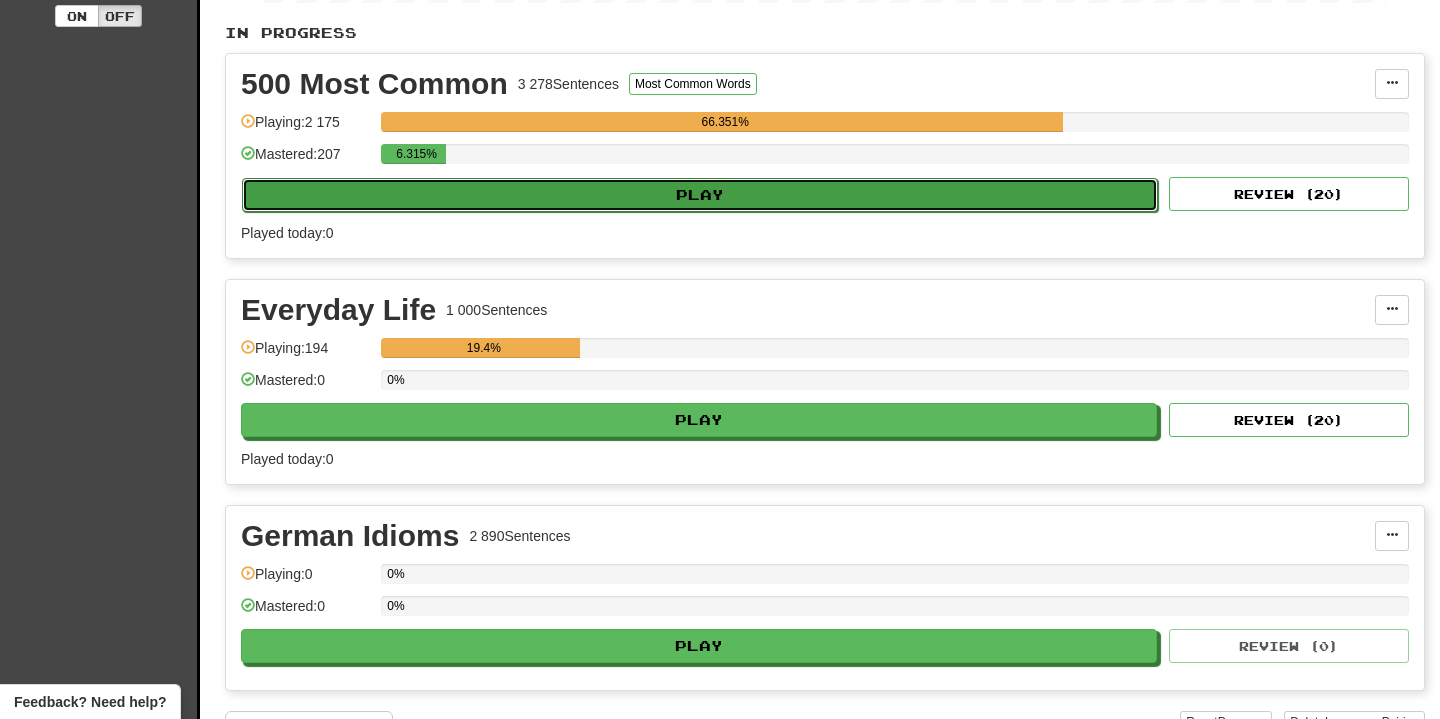 select on "**" 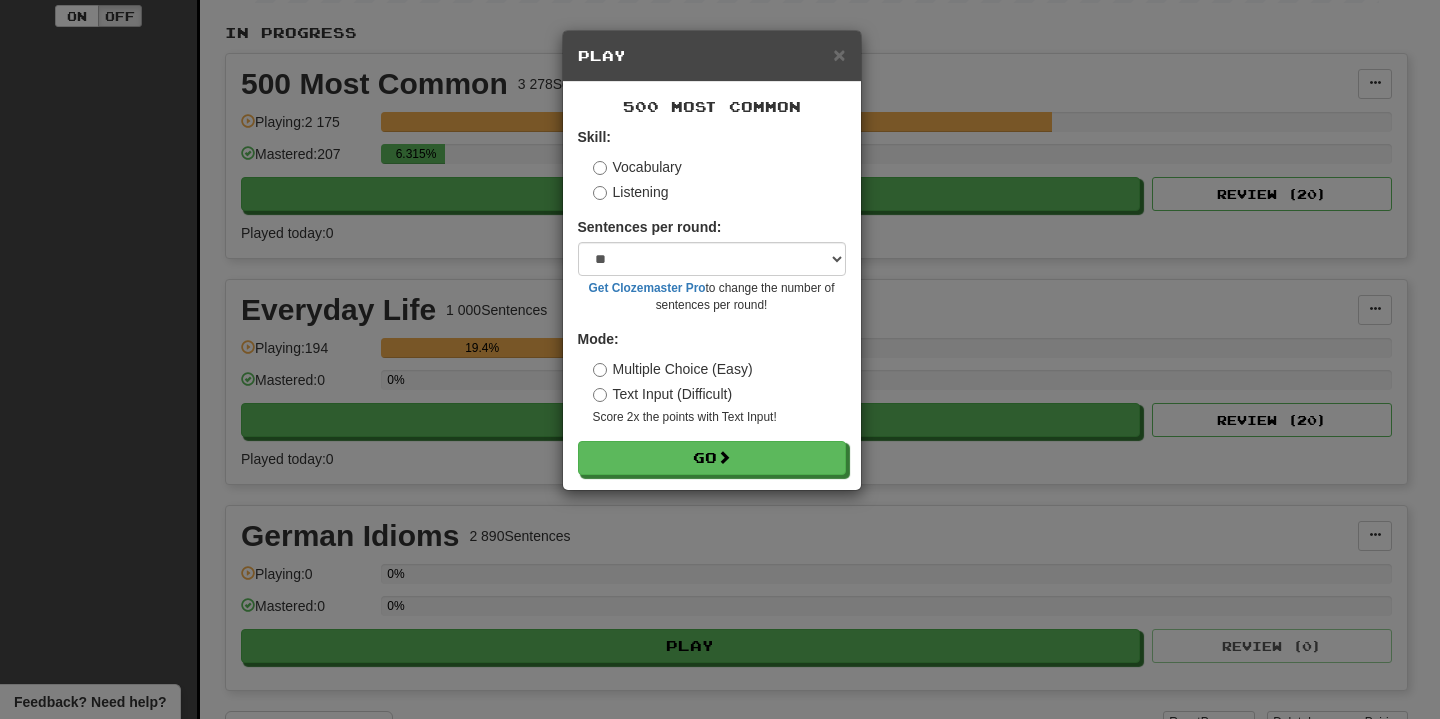 click on "Skill: Vocabulary Listening Sentences per round: * ** ** ** ** ** *** ******** Get Clozemaster Pro  to change the number of sentences per round! Mode: Multiple Choice (Easy) Text Input (Difficult) Score 2x the points with Text Input ! Go" at bounding box center [712, 301] 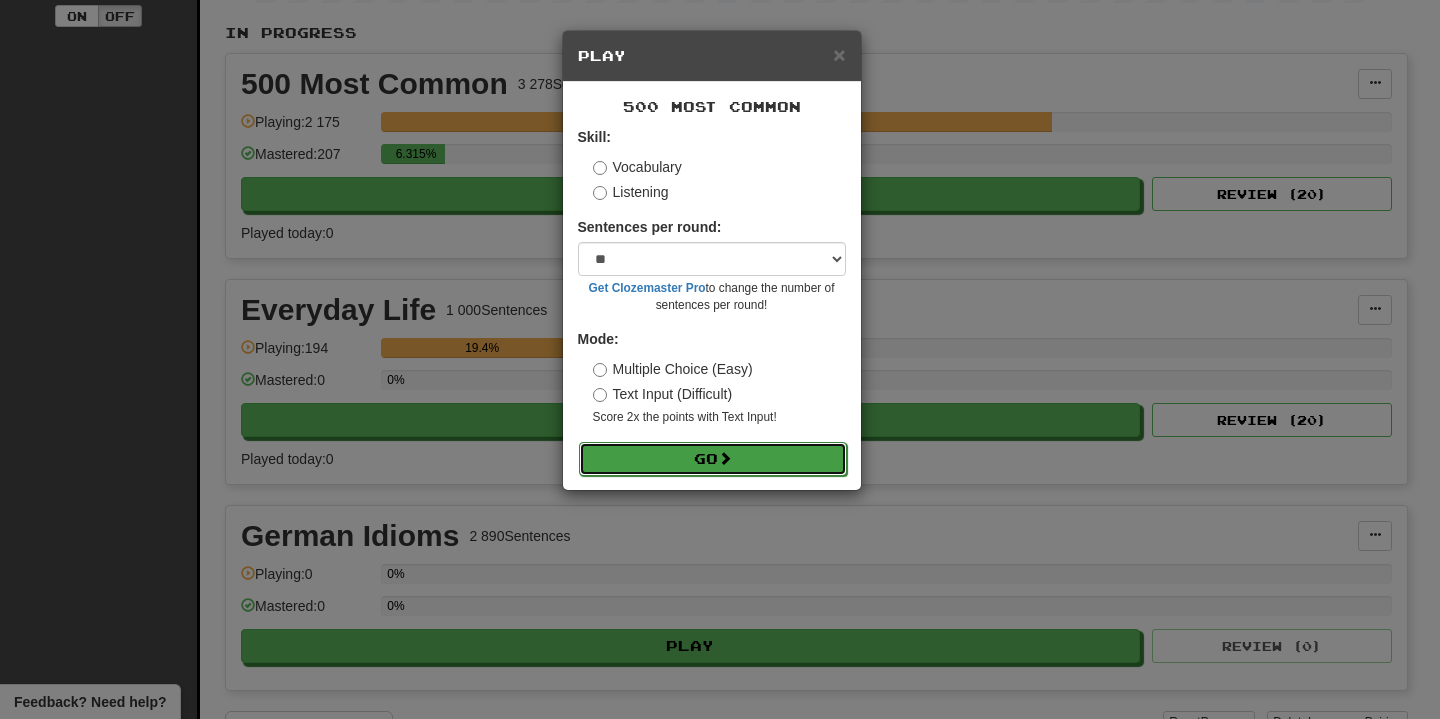 click on "Go" at bounding box center (713, 459) 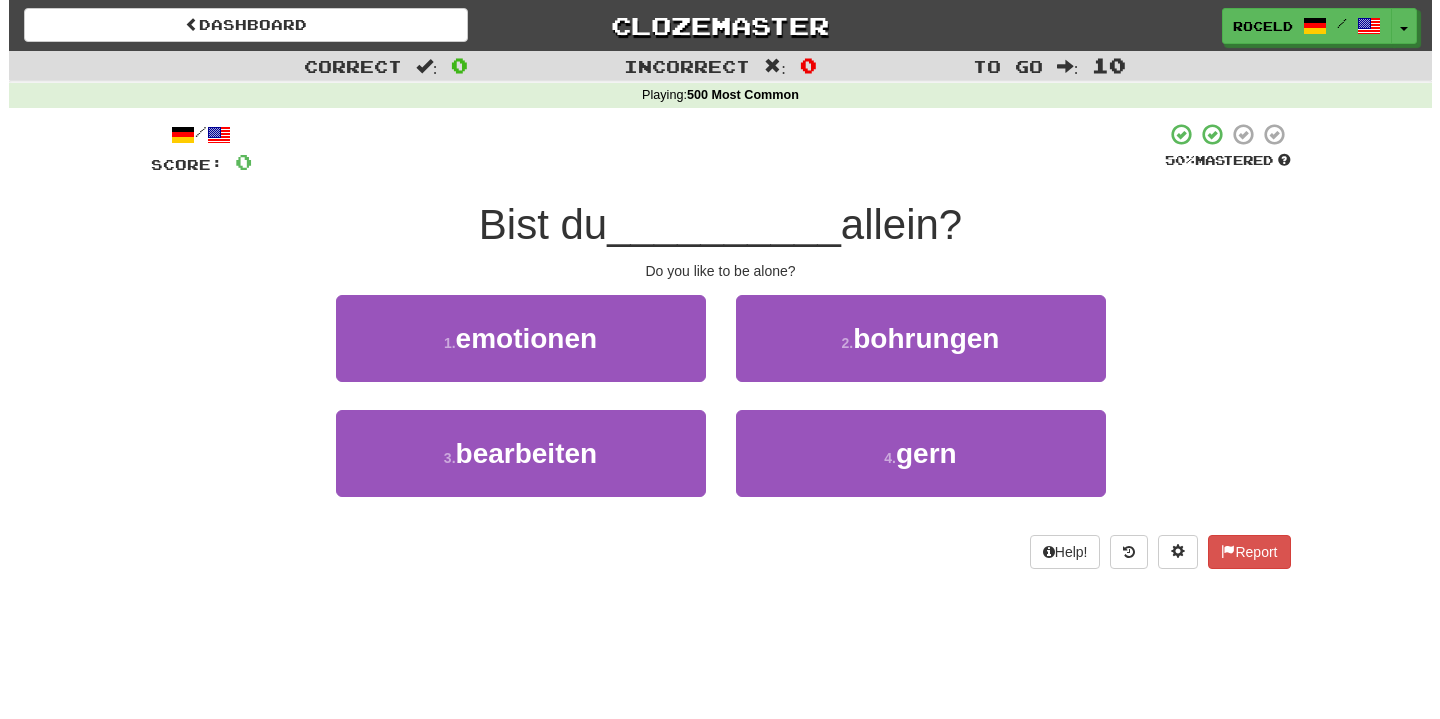 scroll, scrollTop: 0, scrollLeft: 0, axis: both 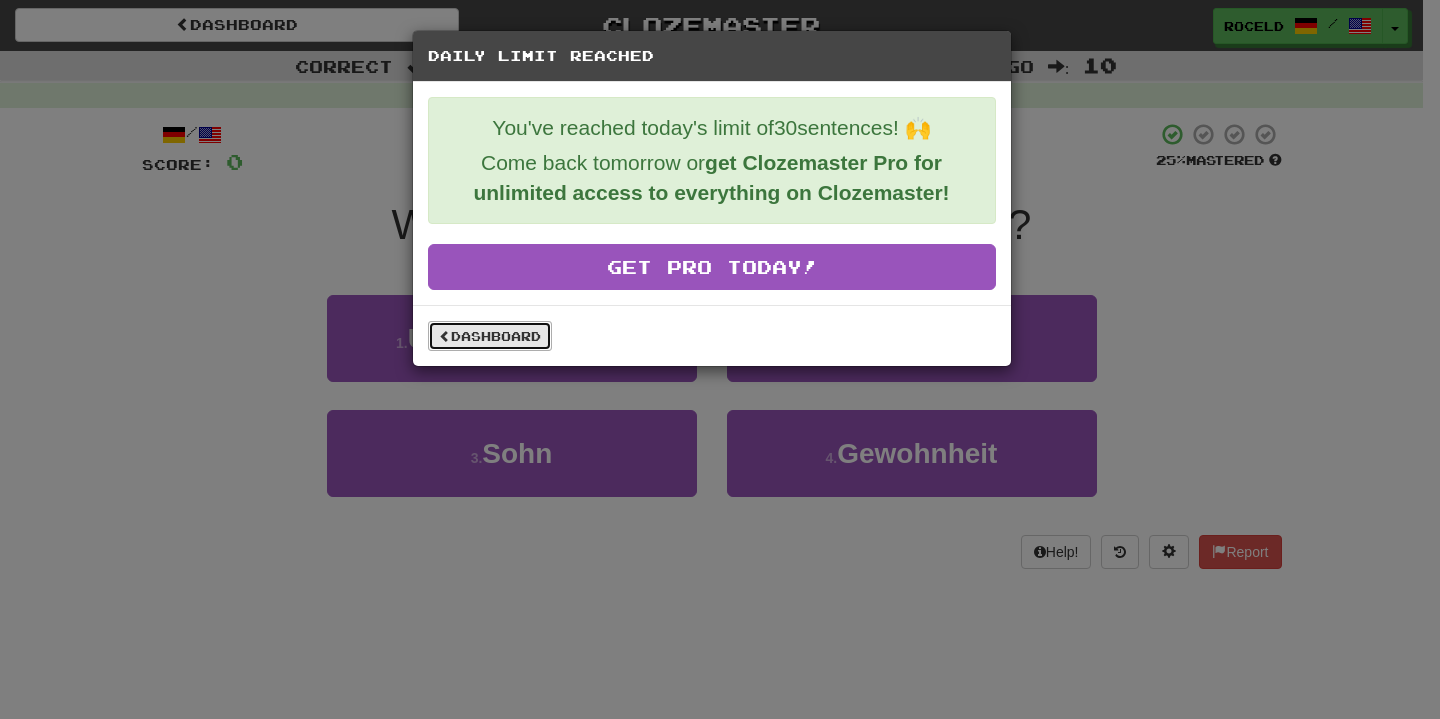 click on "Dashboard" at bounding box center (490, 336) 